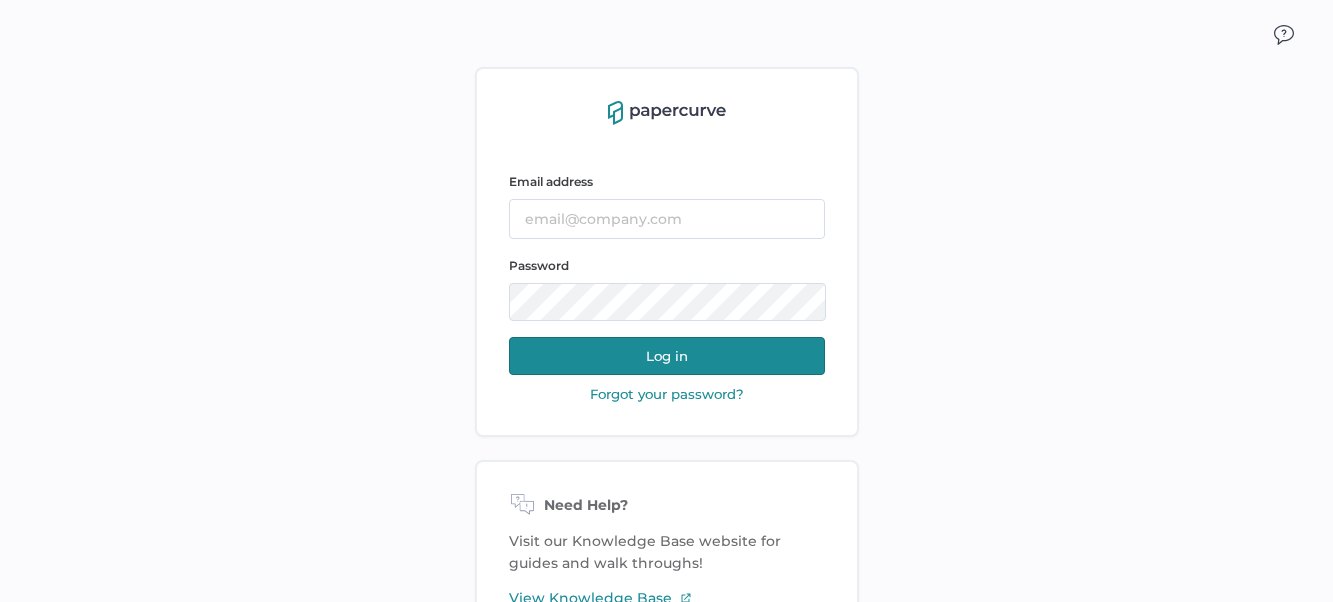 scroll, scrollTop: 0, scrollLeft: 0, axis: both 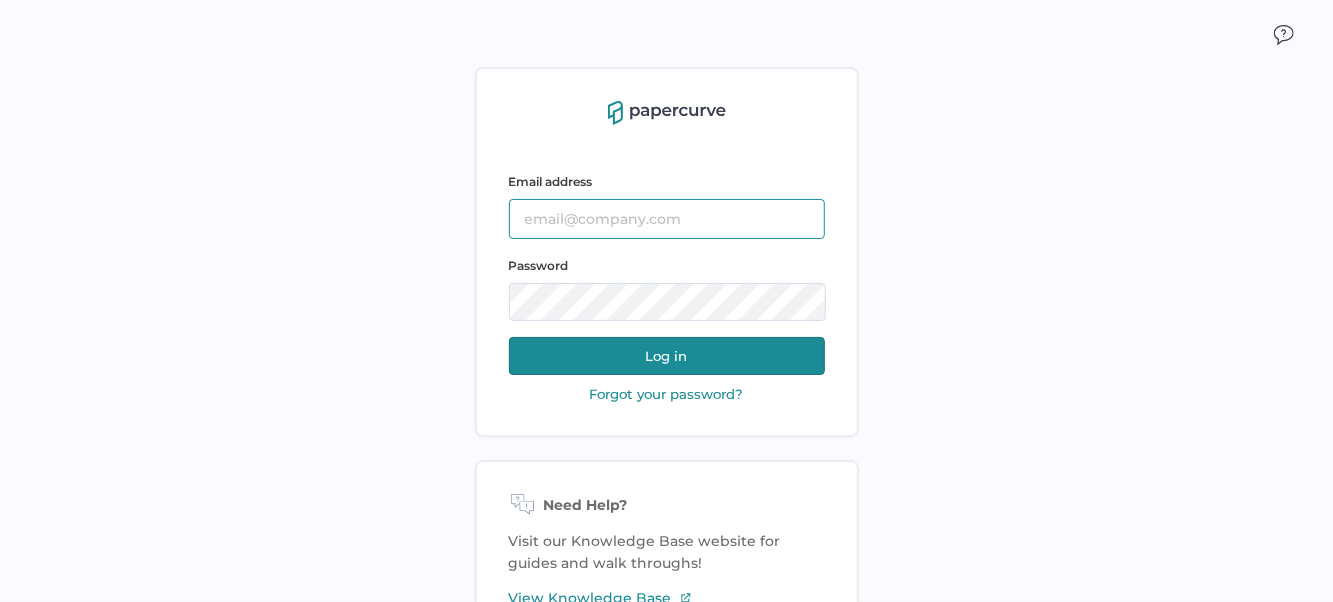 type on "[EMAIL_ADDRESS][DOMAIN_NAME]" 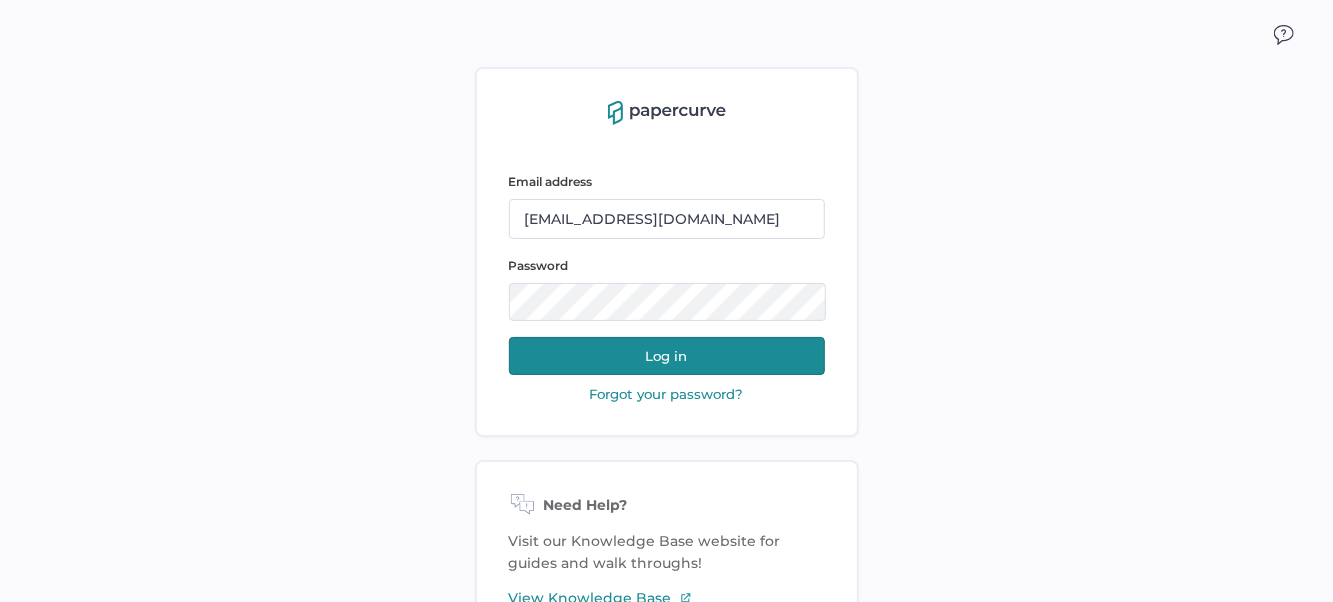 click on "Log in" at bounding box center (667, 356) 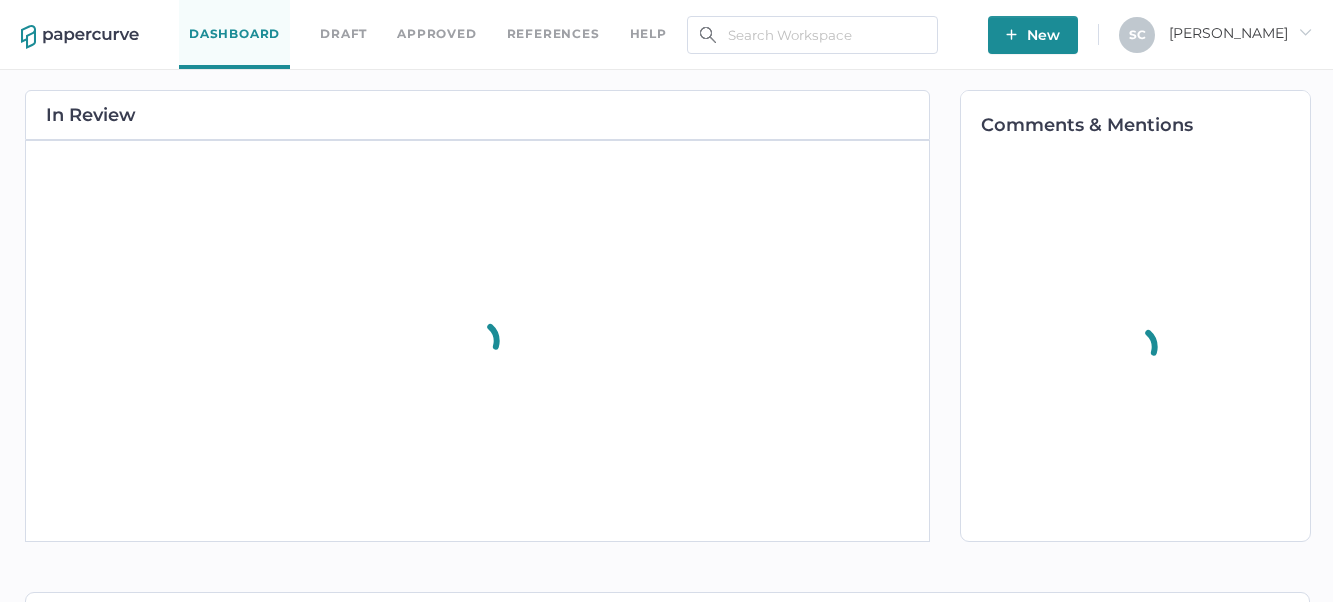 scroll, scrollTop: 0, scrollLeft: 0, axis: both 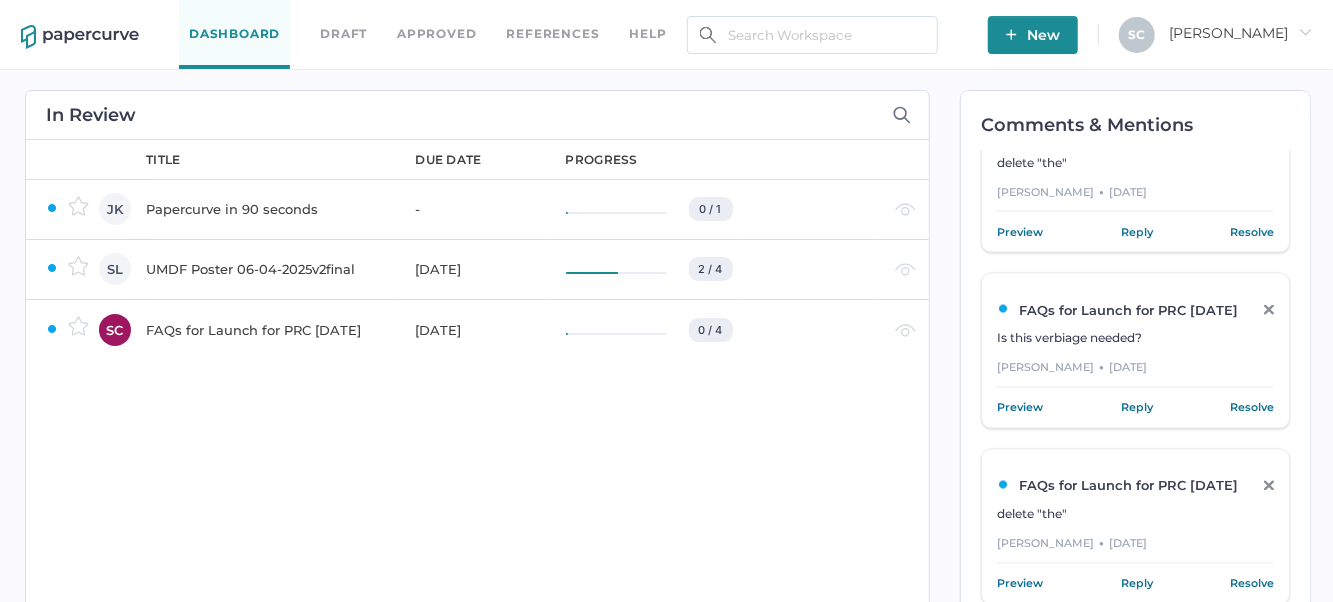 click on "FAQs for Launch for PRC [DATE]" at bounding box center [268, 330] 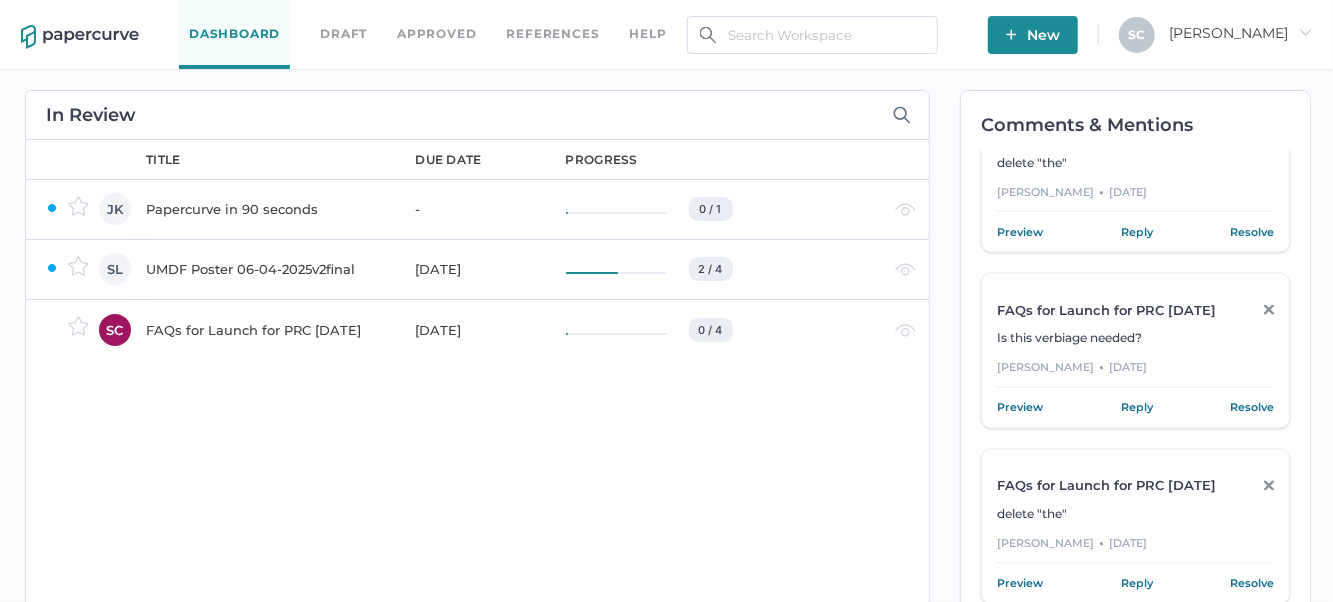 scroll, scrollTop: 1753, scrollLeft: 0, axis: vertical 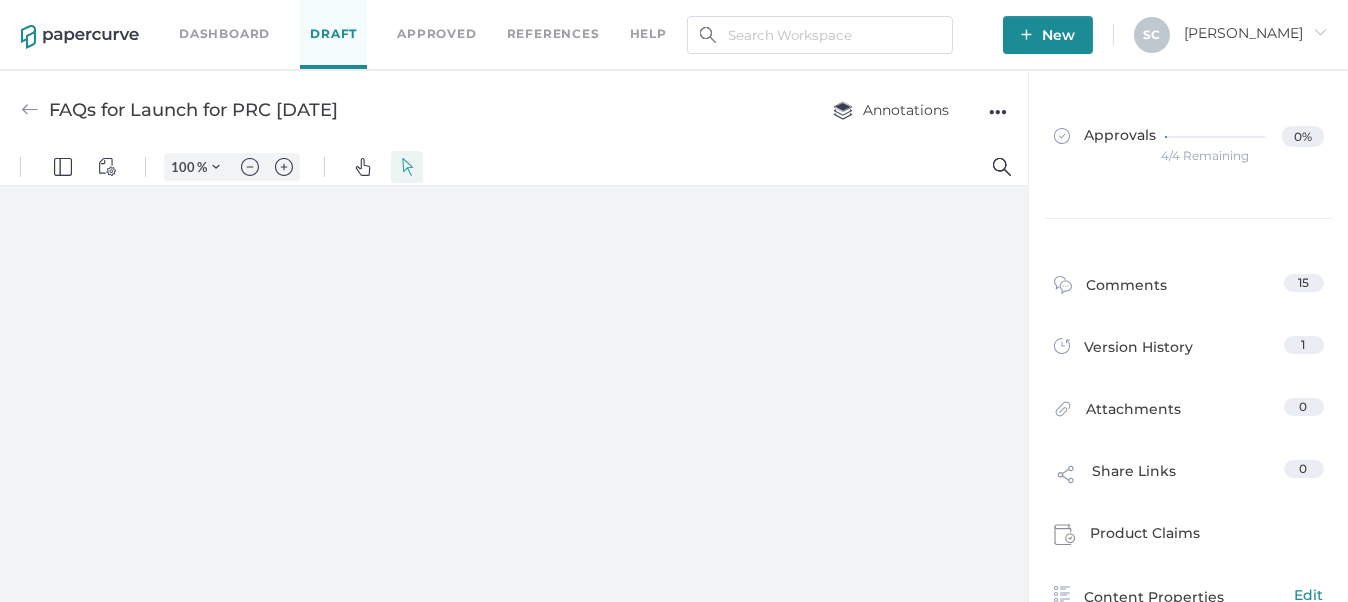 type on "80" 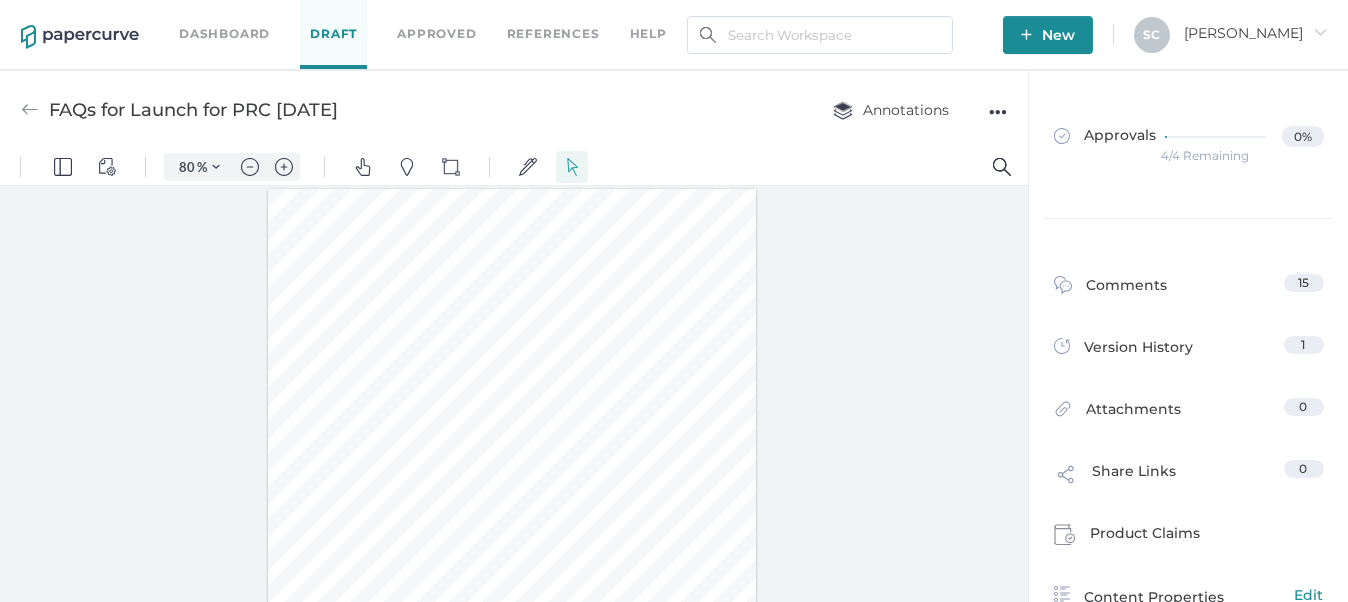 scroll, scrollTop: 0, scrollLeft: 0, axis: both 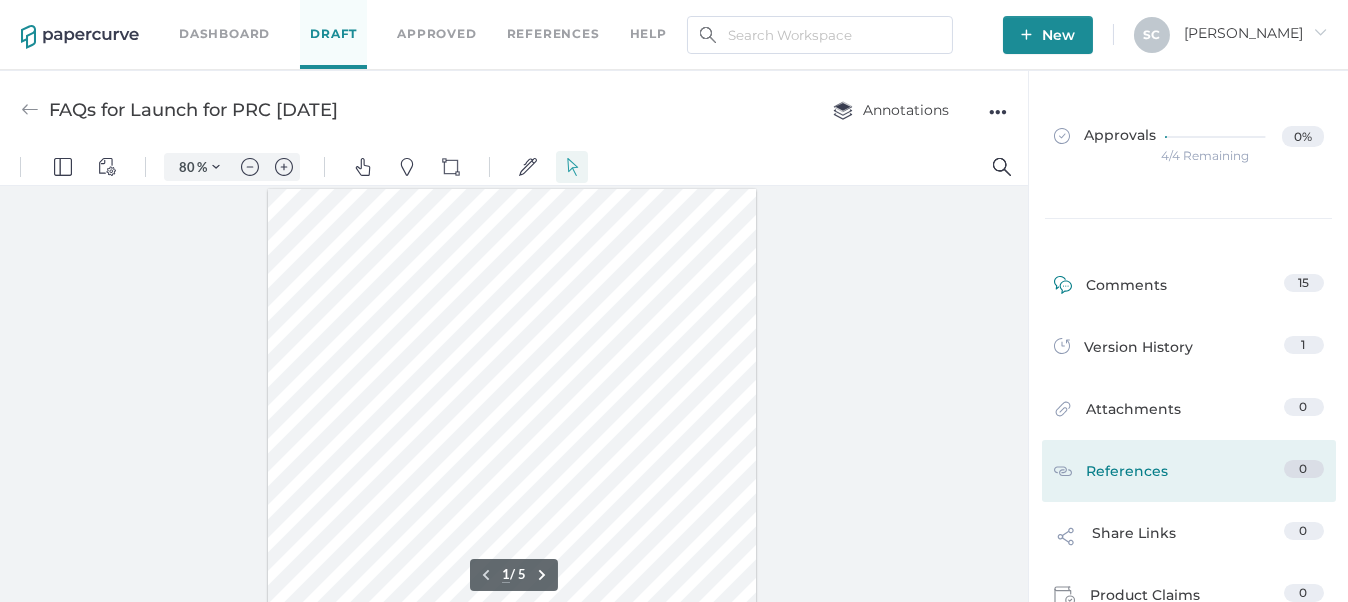 click on "Comments" at bounding box center (1111, 289) 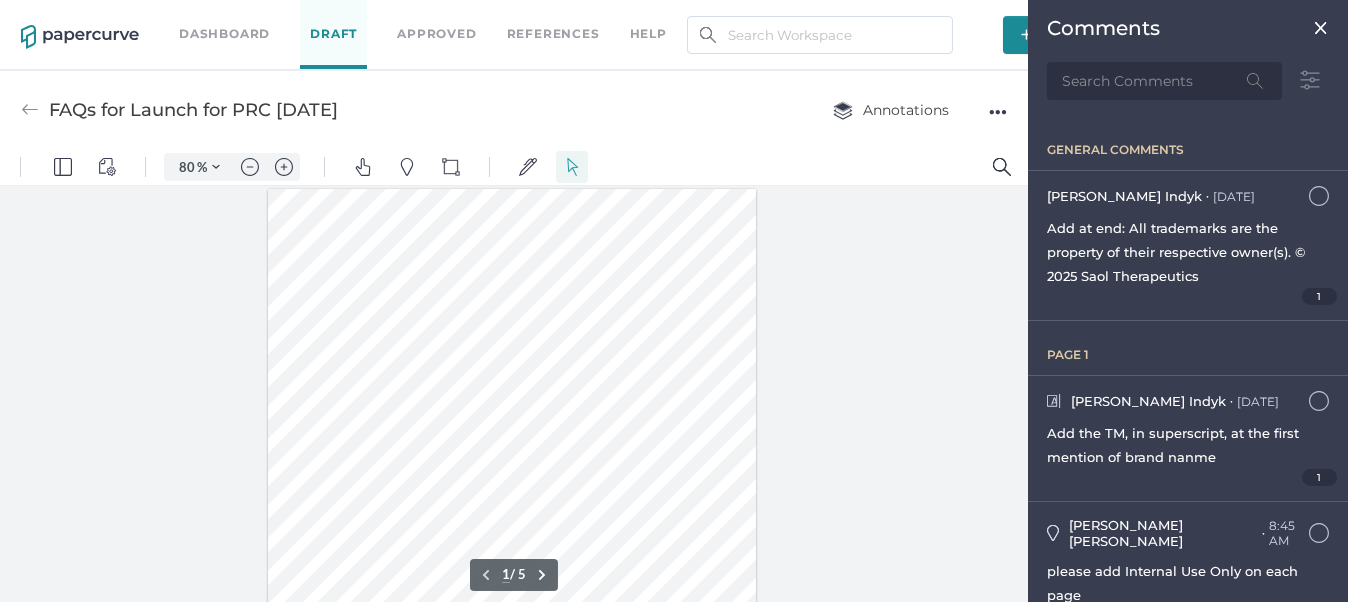 scroll, scrollTop: 183, scrollLeft: 0, axis: vertical 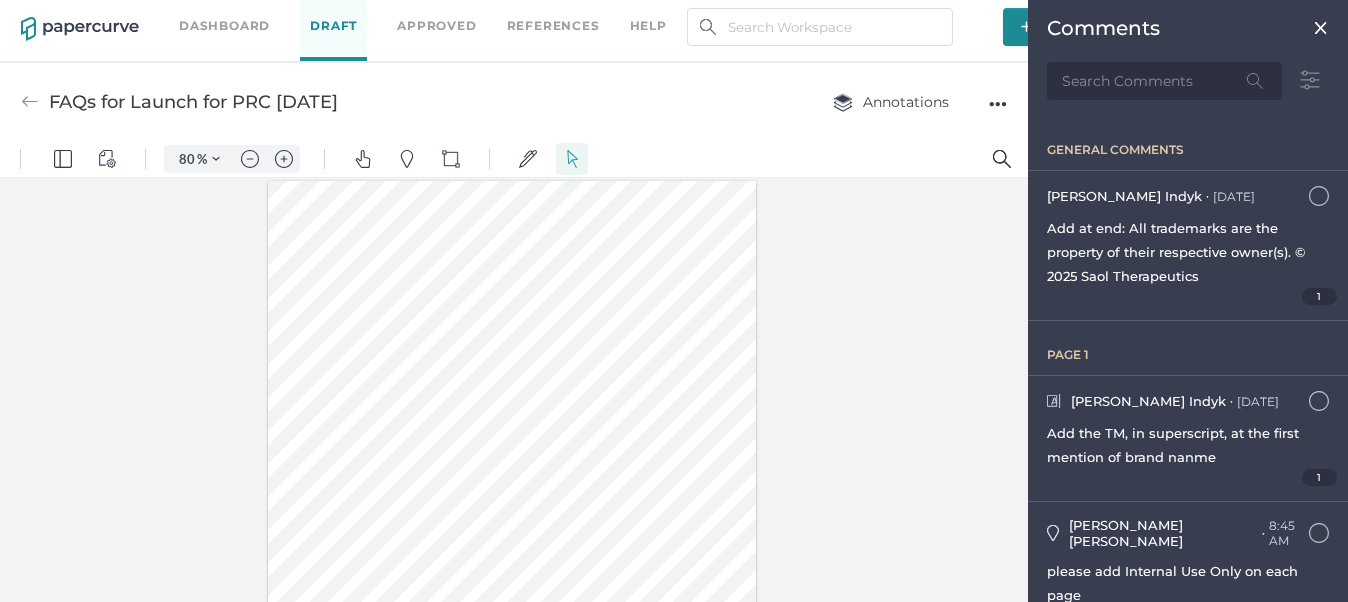 click at bounding box center (512, 497) 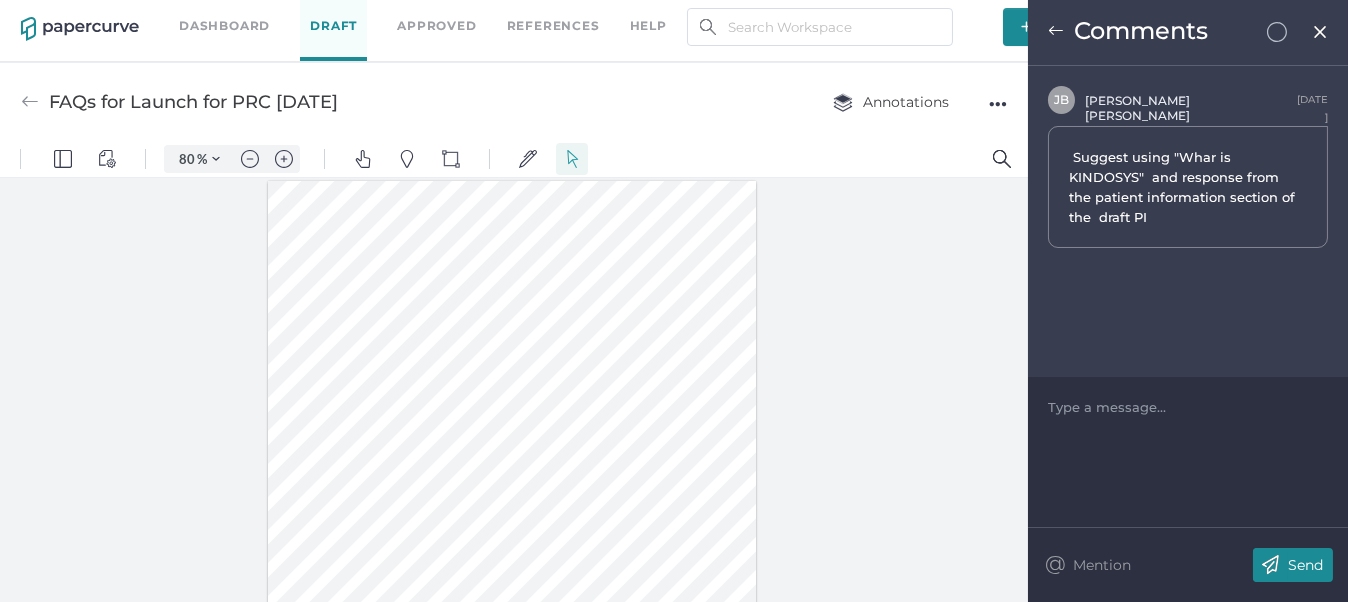 click at bounding box center (512, 497) 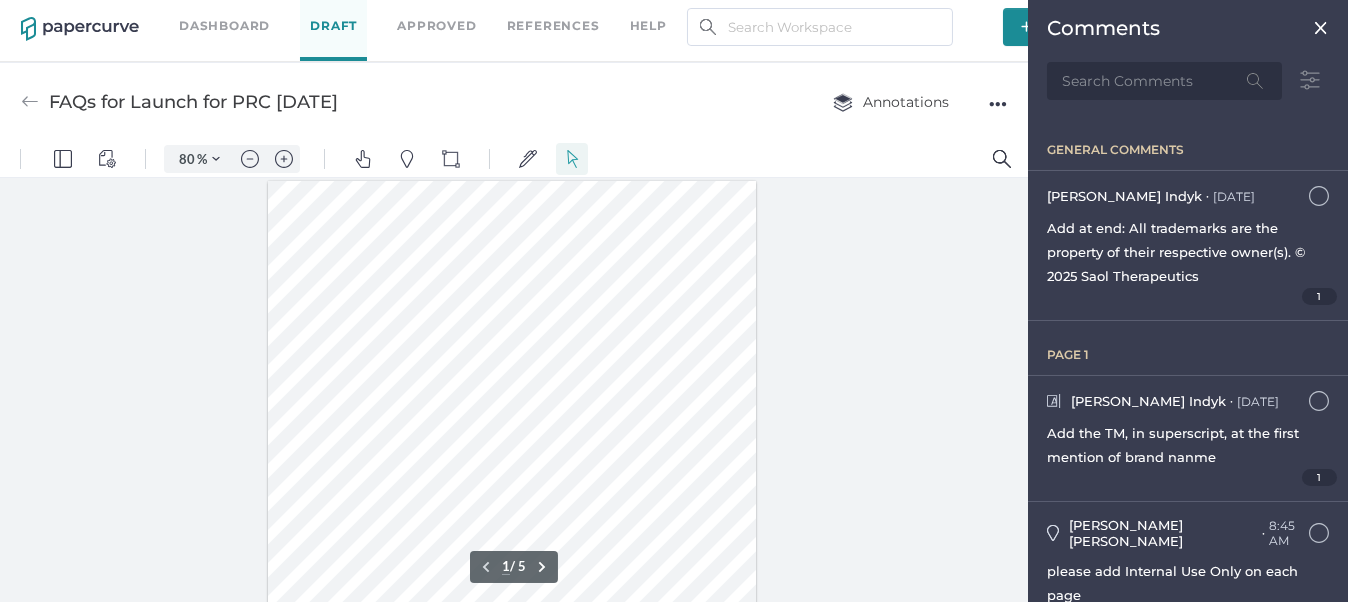 scroll, scrollTop: 100, scrollLeft: 0, axis: vertical 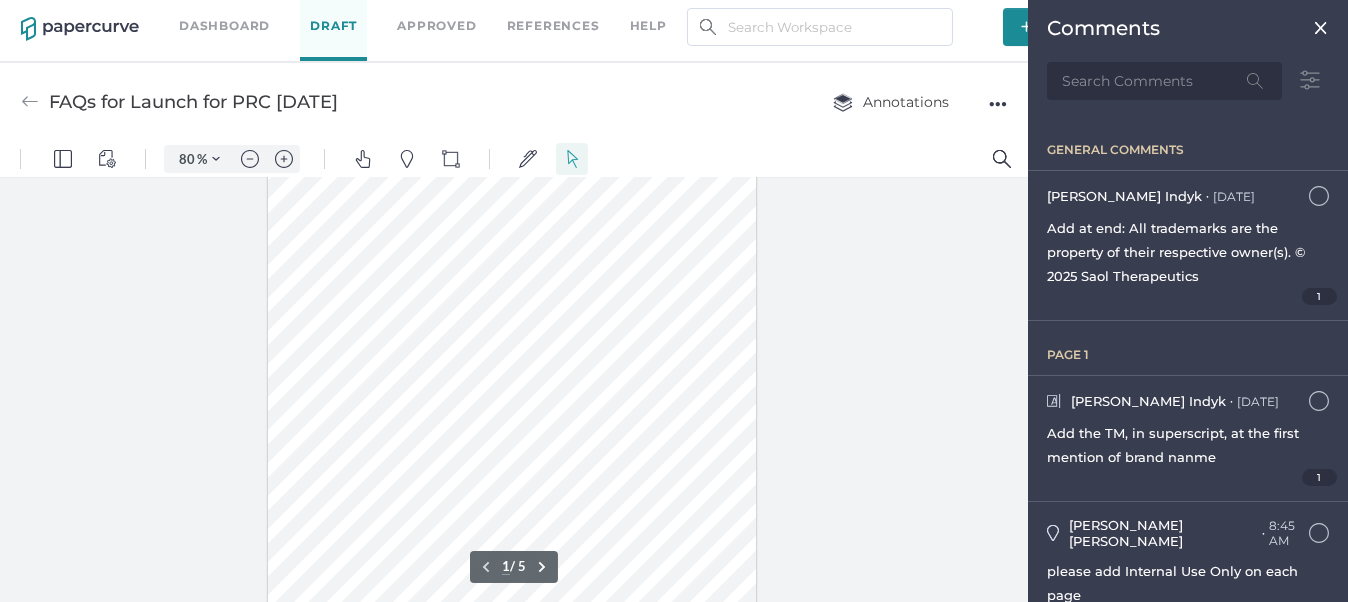click at bounding box center [512, 397] 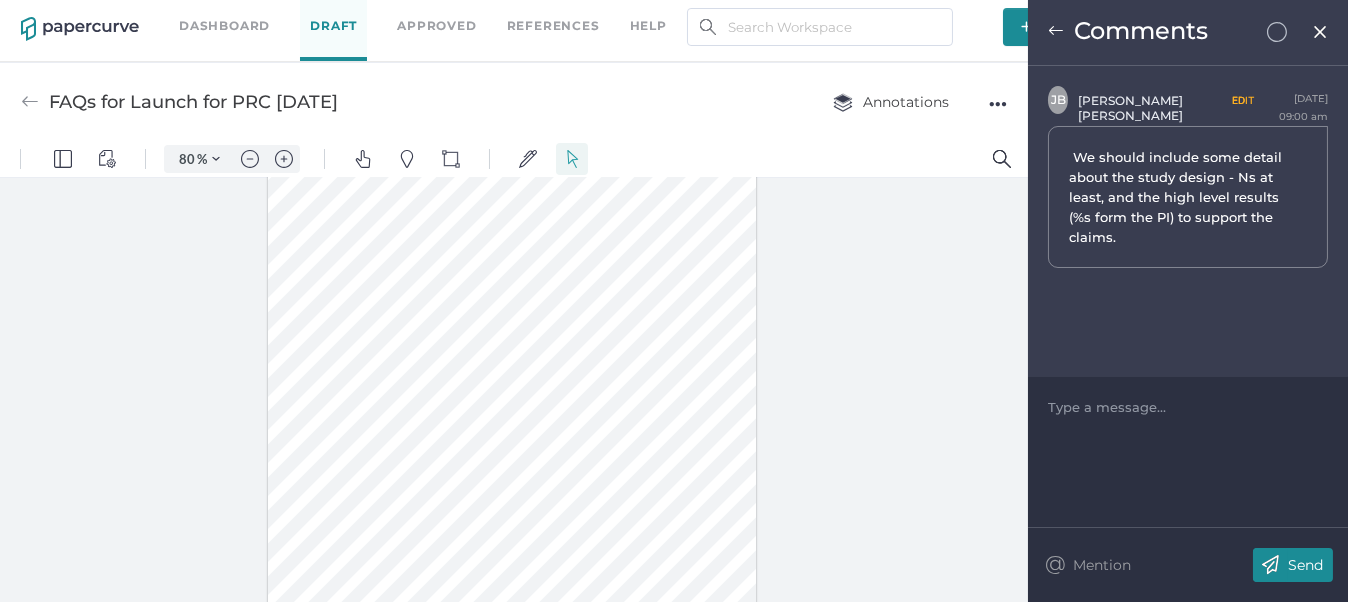 click at bounding box center [512, 397] 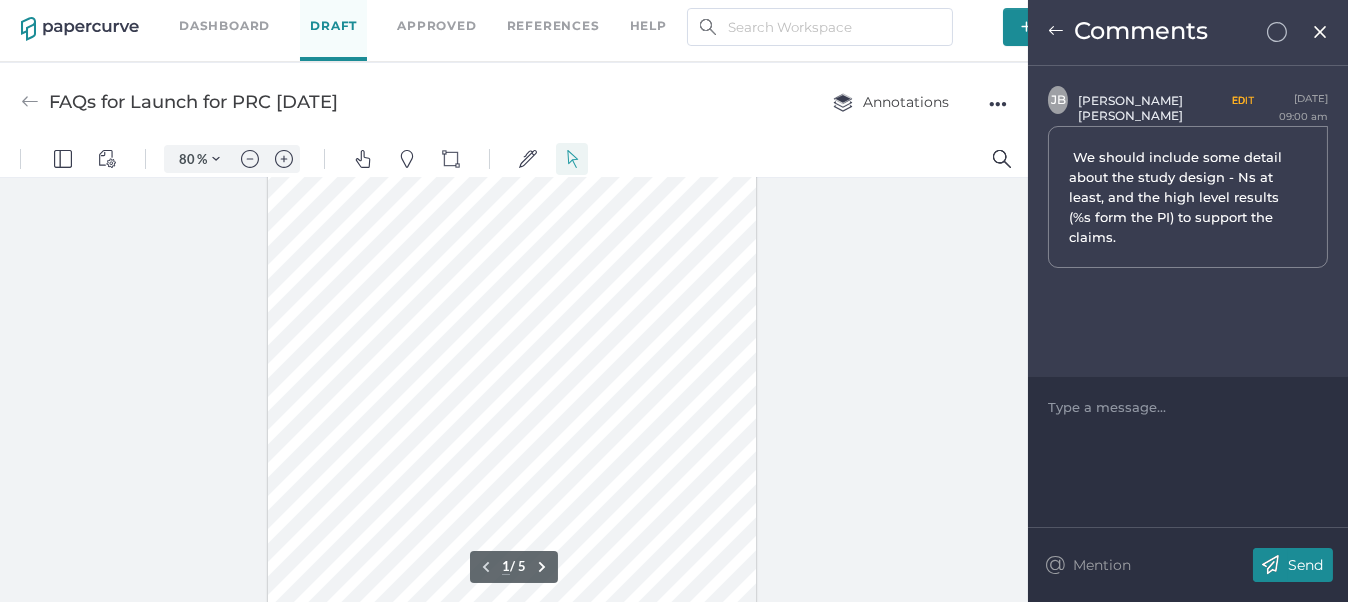 scroll, scrollTop: 400, scrollLeft: 0, axis: vertical 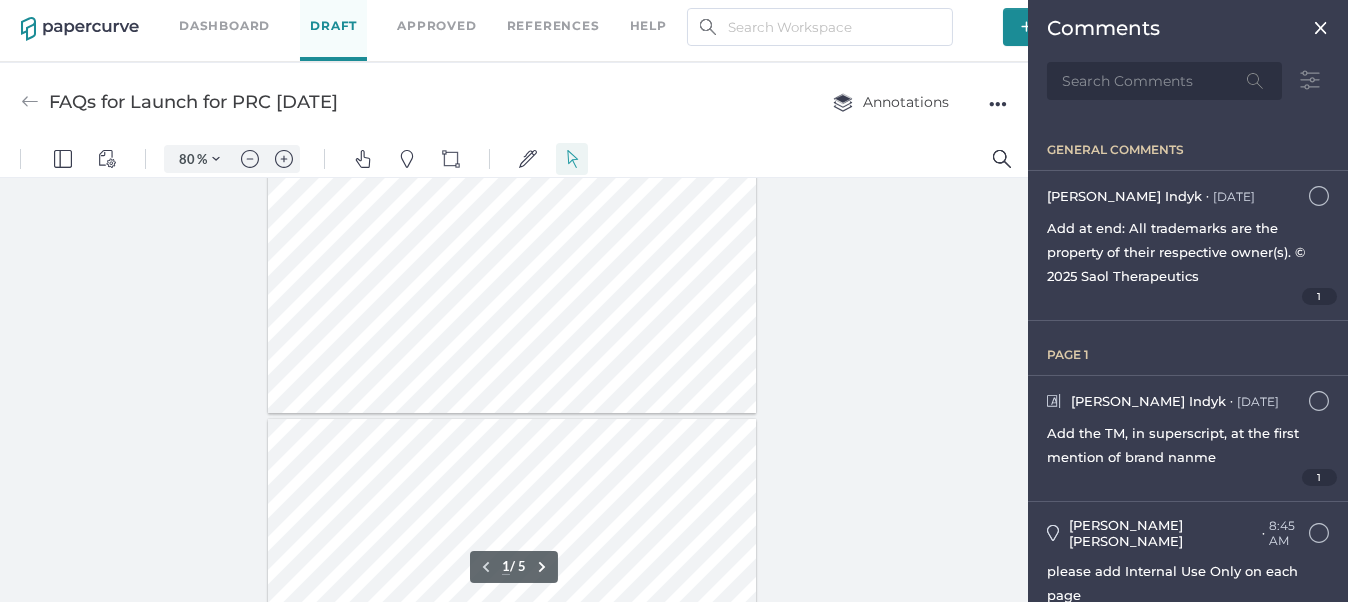 click at bounding box center (512, 97) 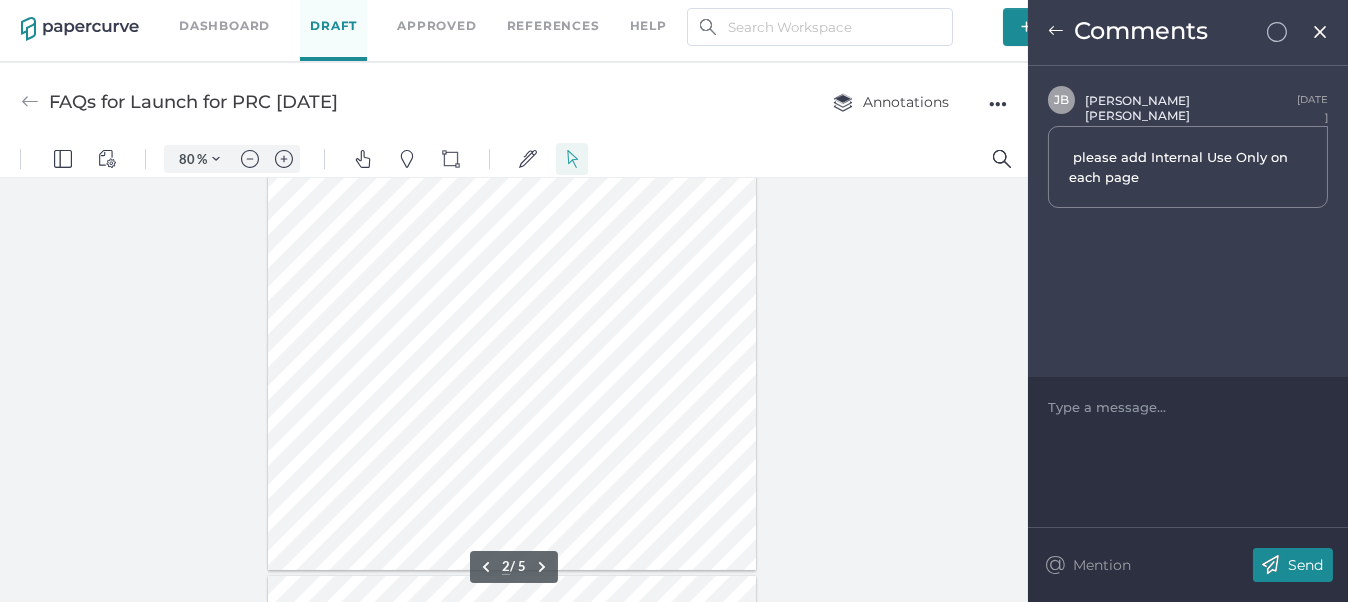 scroll, scrollTop: 900, scrollLeft: 0, axis: vertical 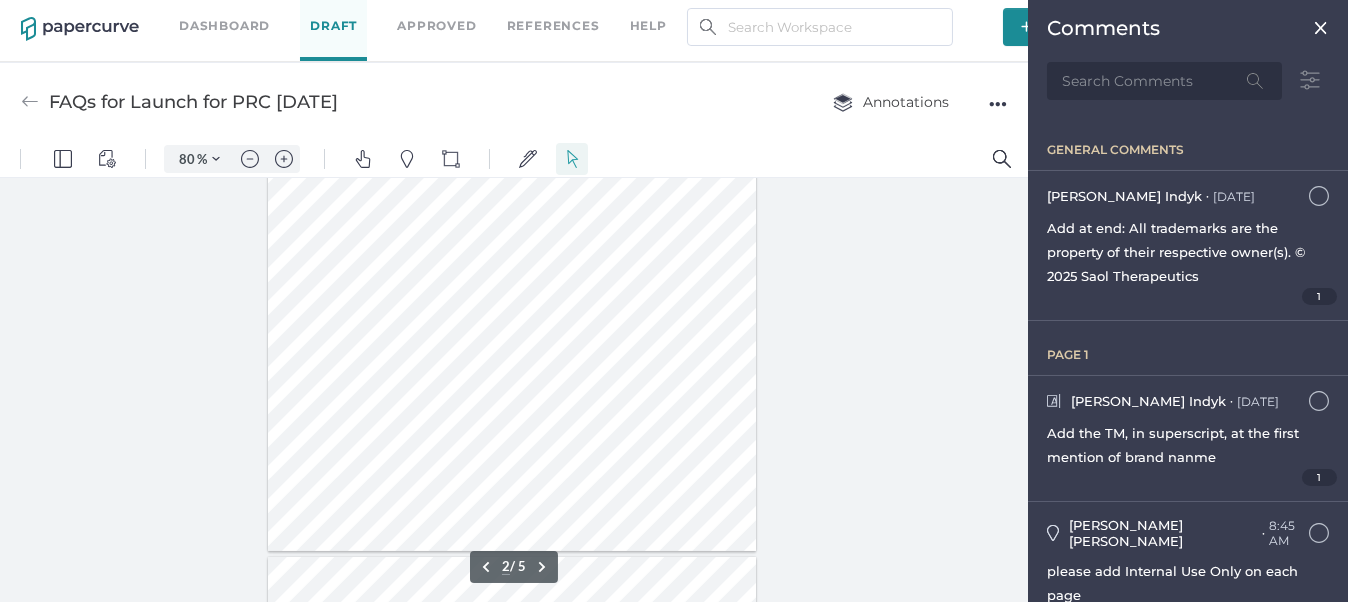 click at bounding box center [512, 235] 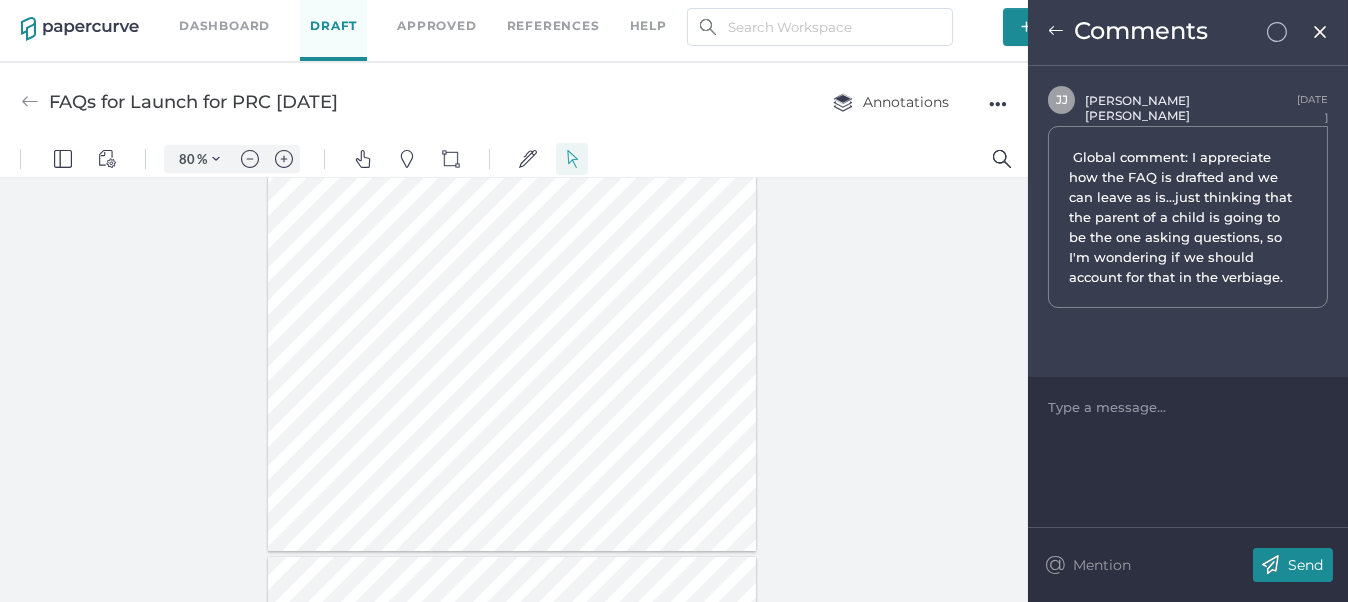 click at bounding box center [512, 235] 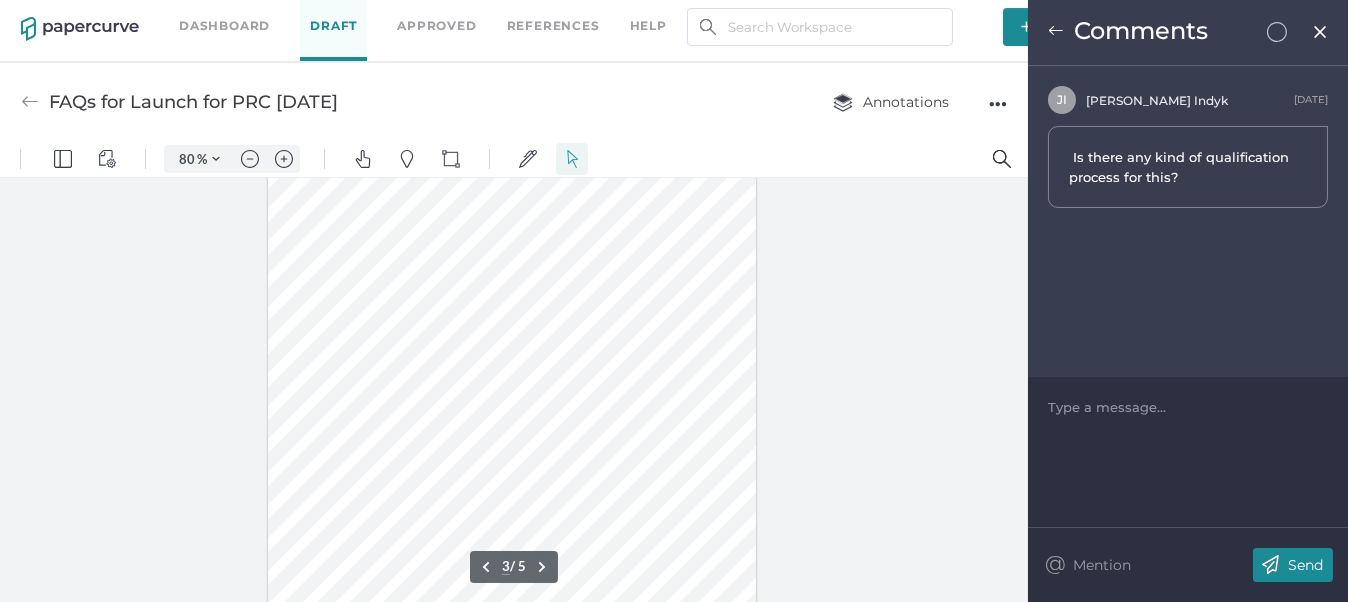 scroll, scrollTop: 1600, scrollLeft: 0, axis: vertical 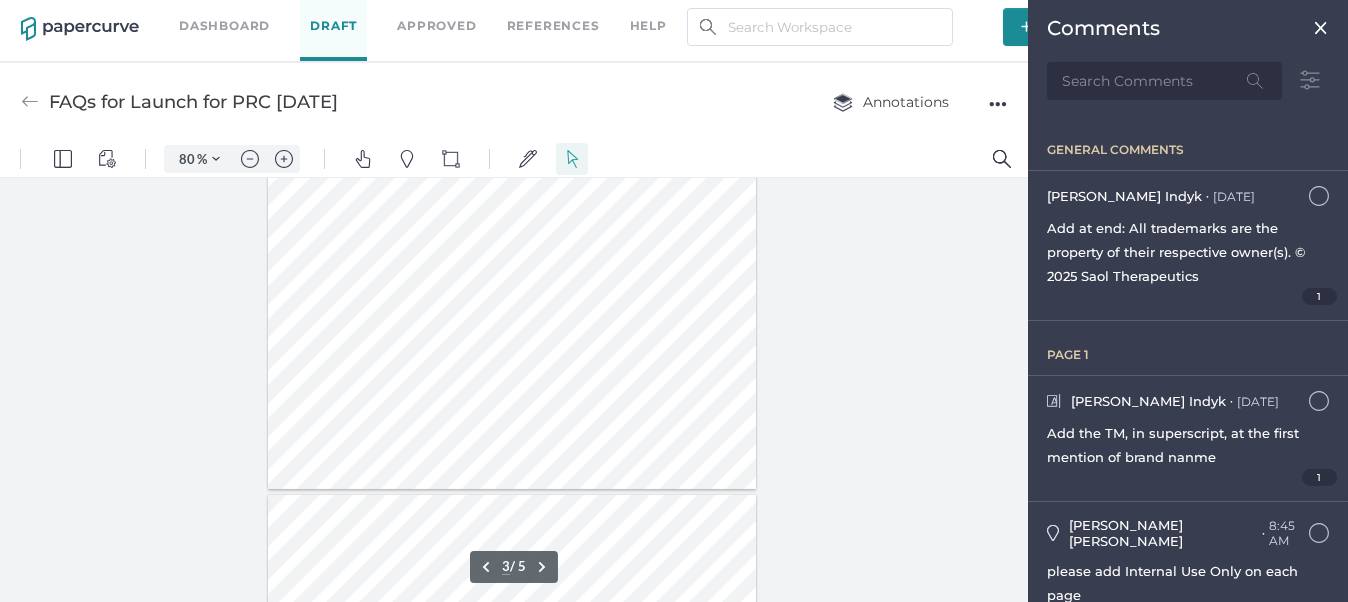 click at bounding box center (512, 173) 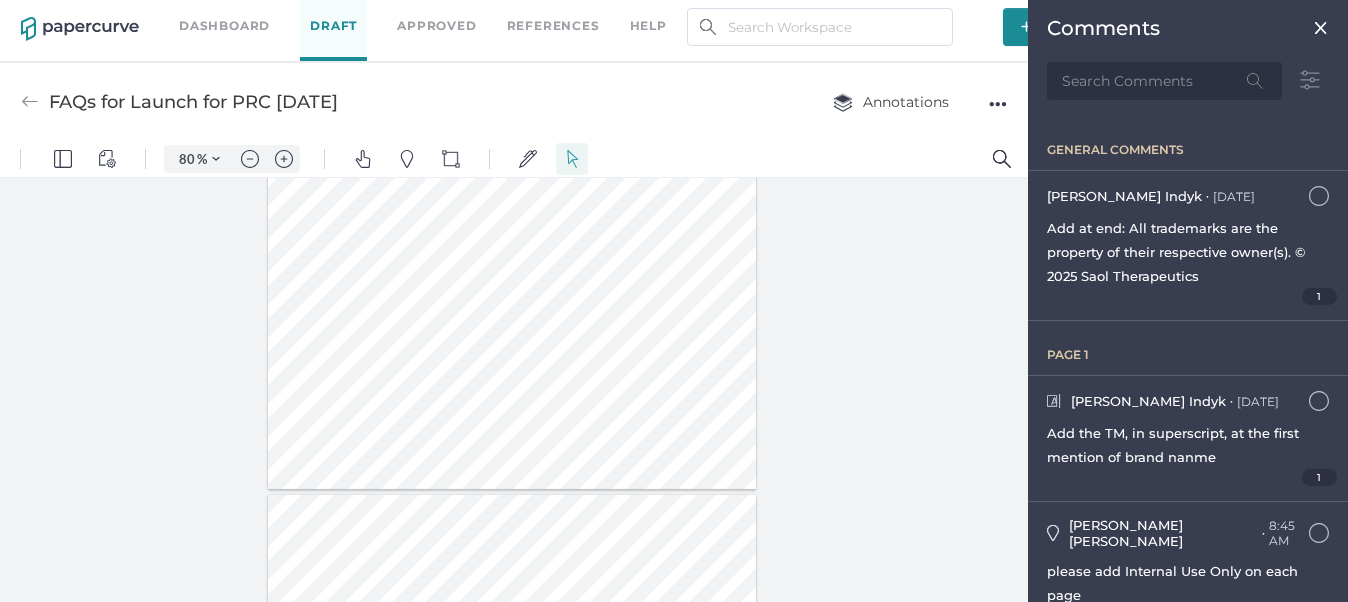 click at bounding box center (512, 173) 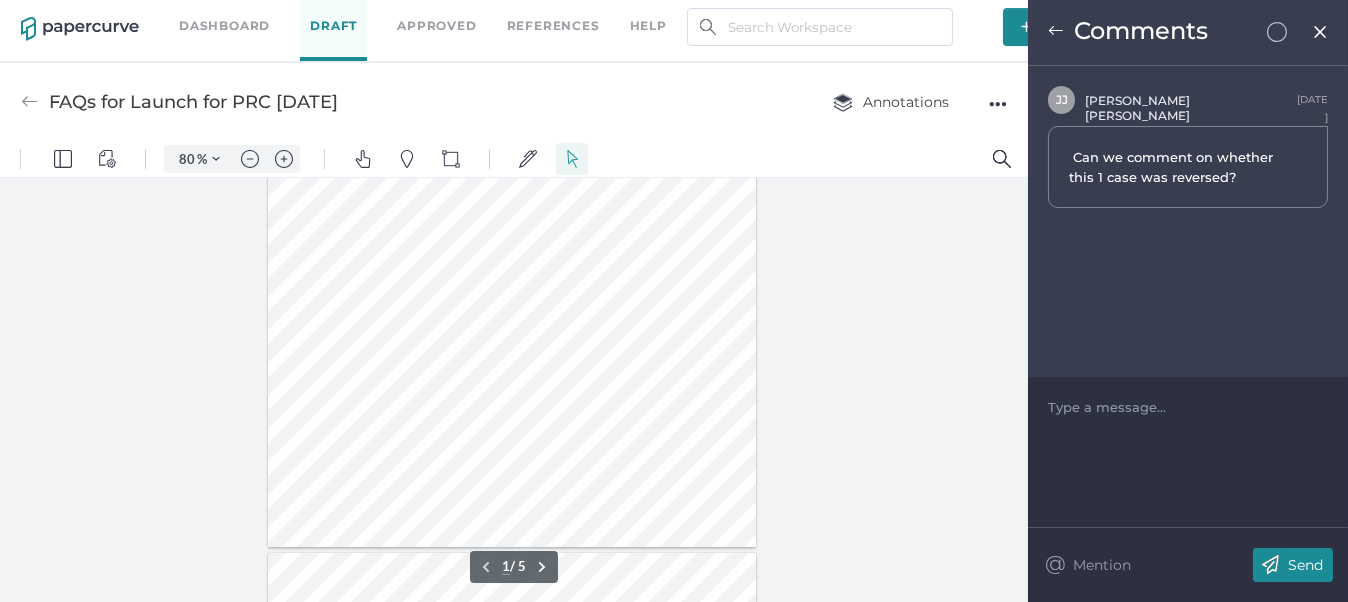 scroll, scrollTop: 265, scrollLeft: 0, axis: vertical 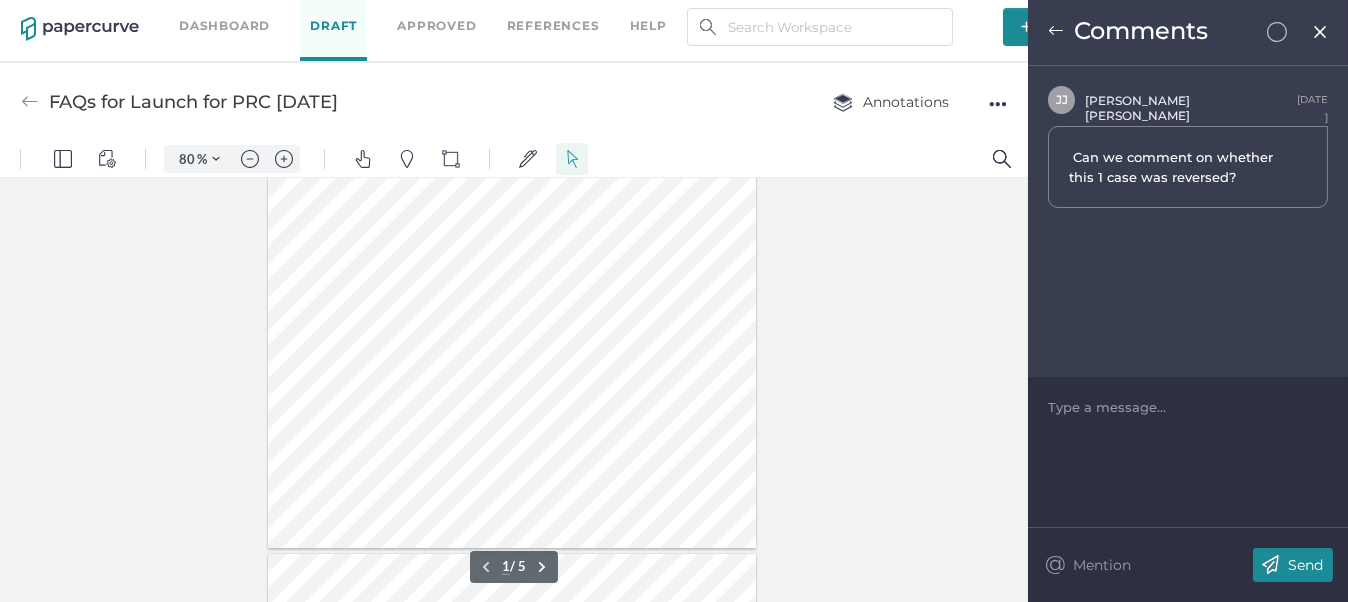 click at bounding box center [1056, 31] 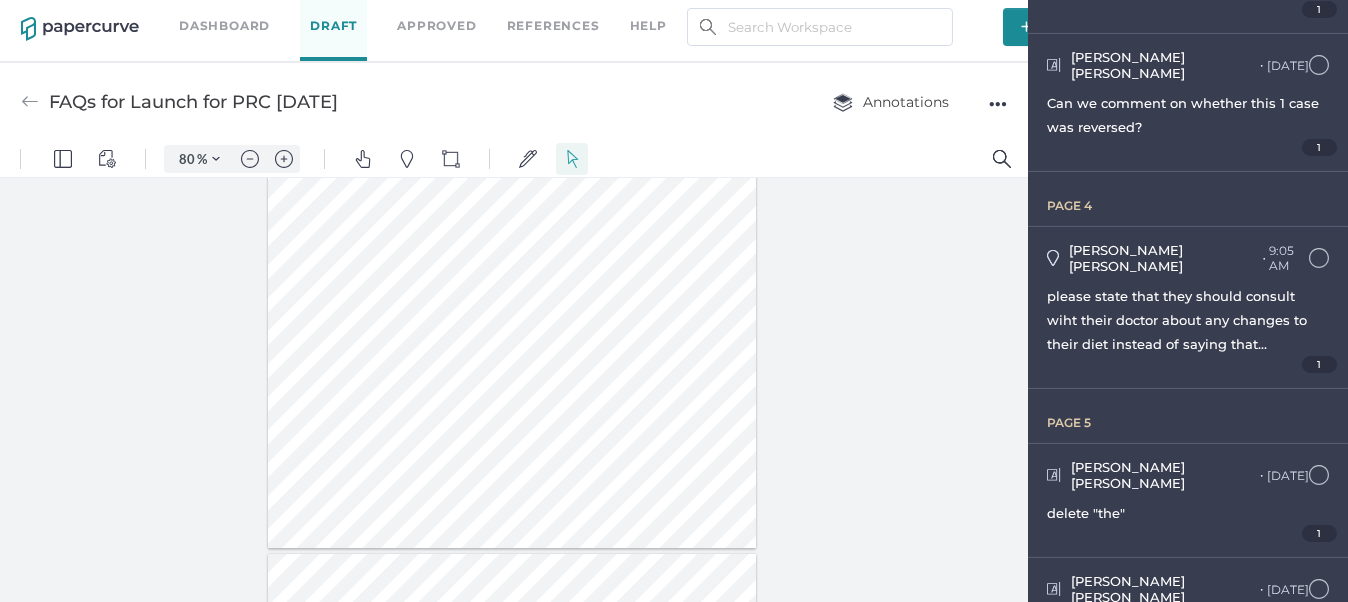 scroll, scrollTop: 1500, scrollLeft: 0, axis: vertical 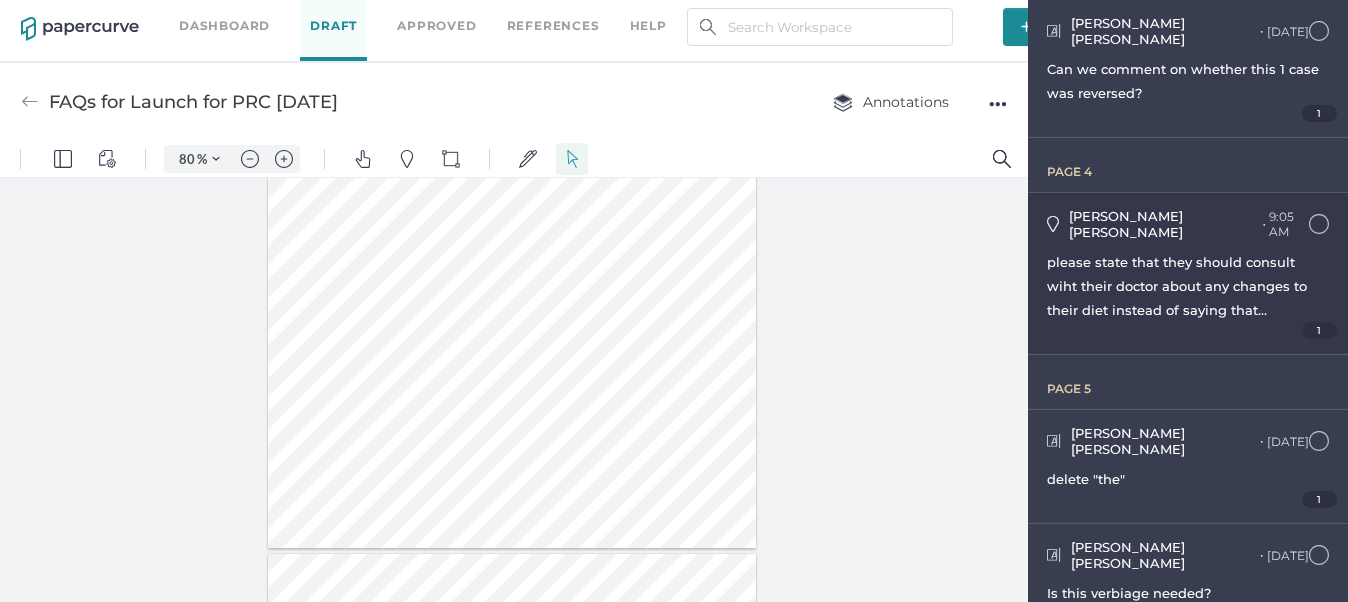 click on "please state that they should consult wiht their doctor about any changes to their diet instead of saying that consideration should be gien to increasing.... we should nto give patients/caregivers medical advice but instead refer to their doctor." at bounding box center (1188, 286) 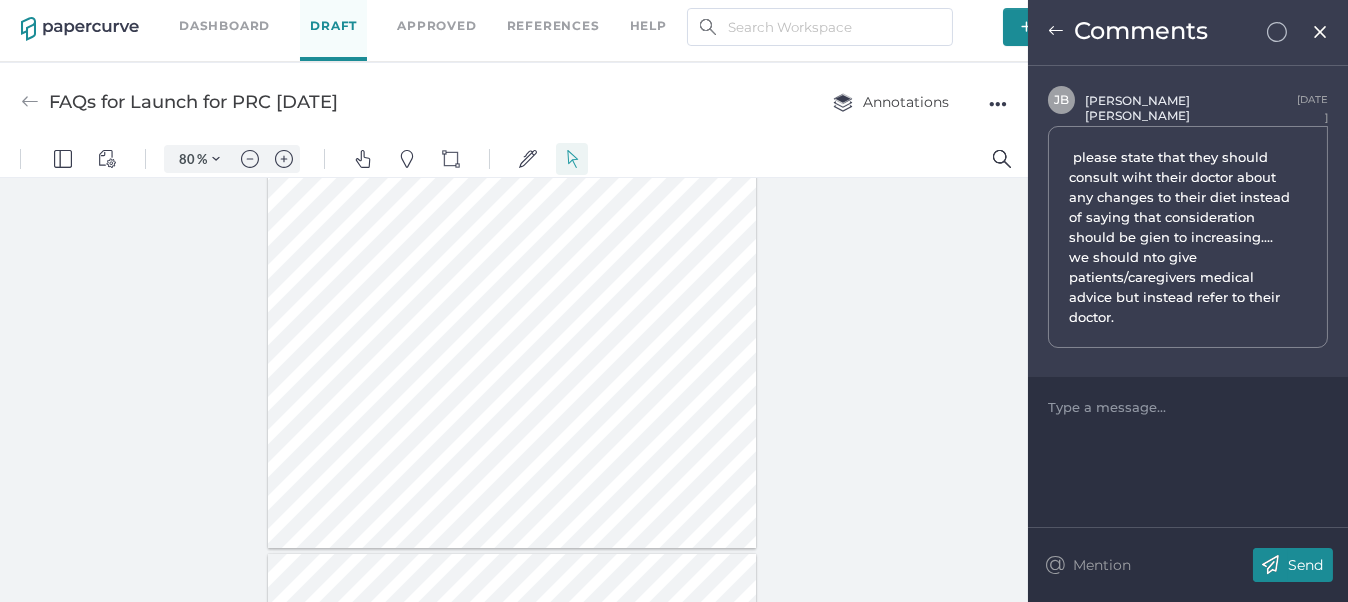 click at bounding box center [1056, 31] 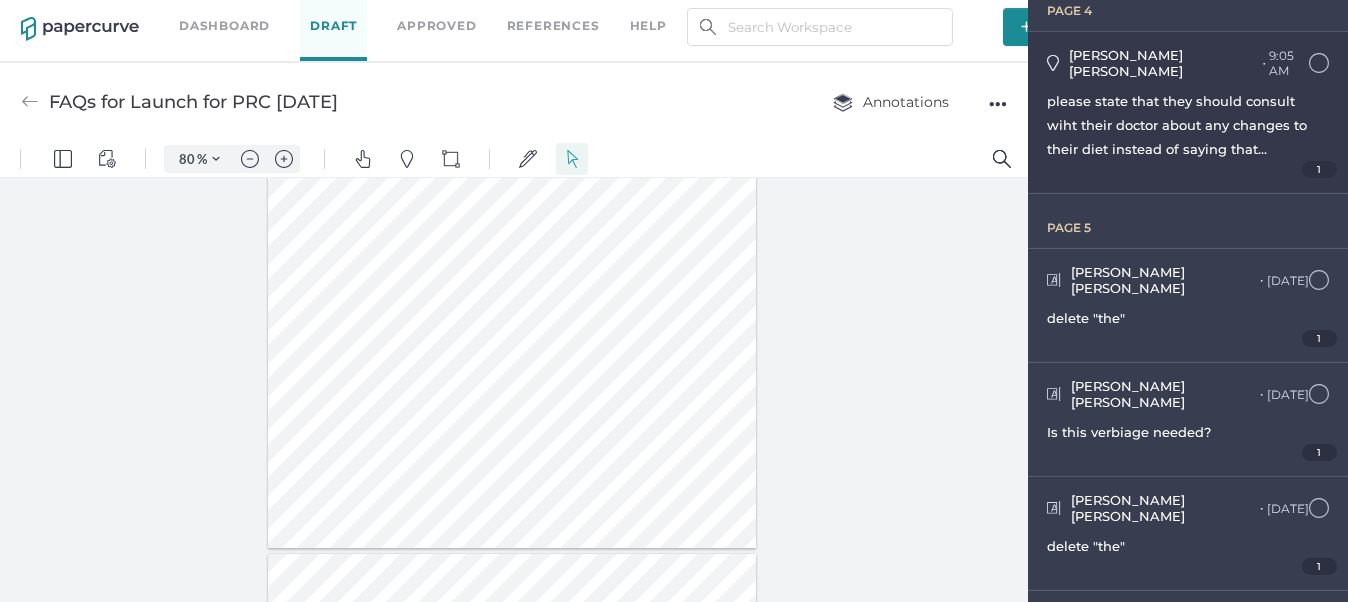scroll, scrollTop: 1700, scrollLeft: 0, axis: vertical 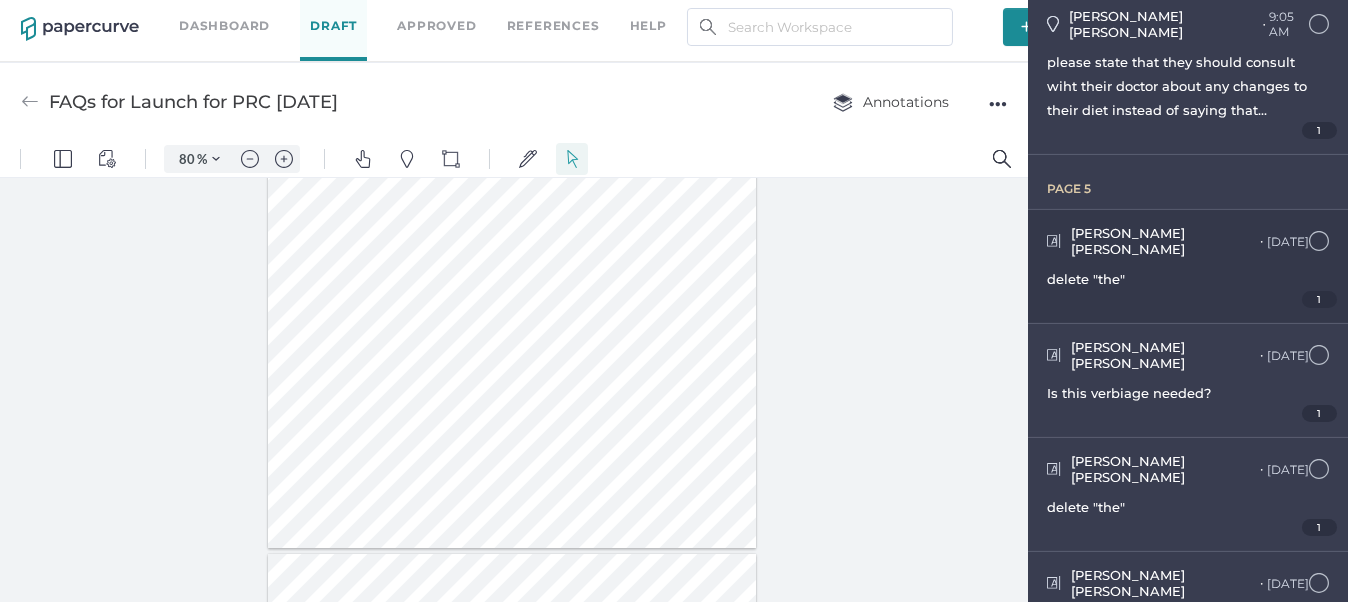 click on "[PERSON_NAME] ● [DATE] [DATE] 9:25am   delete "the"   1" at bounding box center [1188, 266] 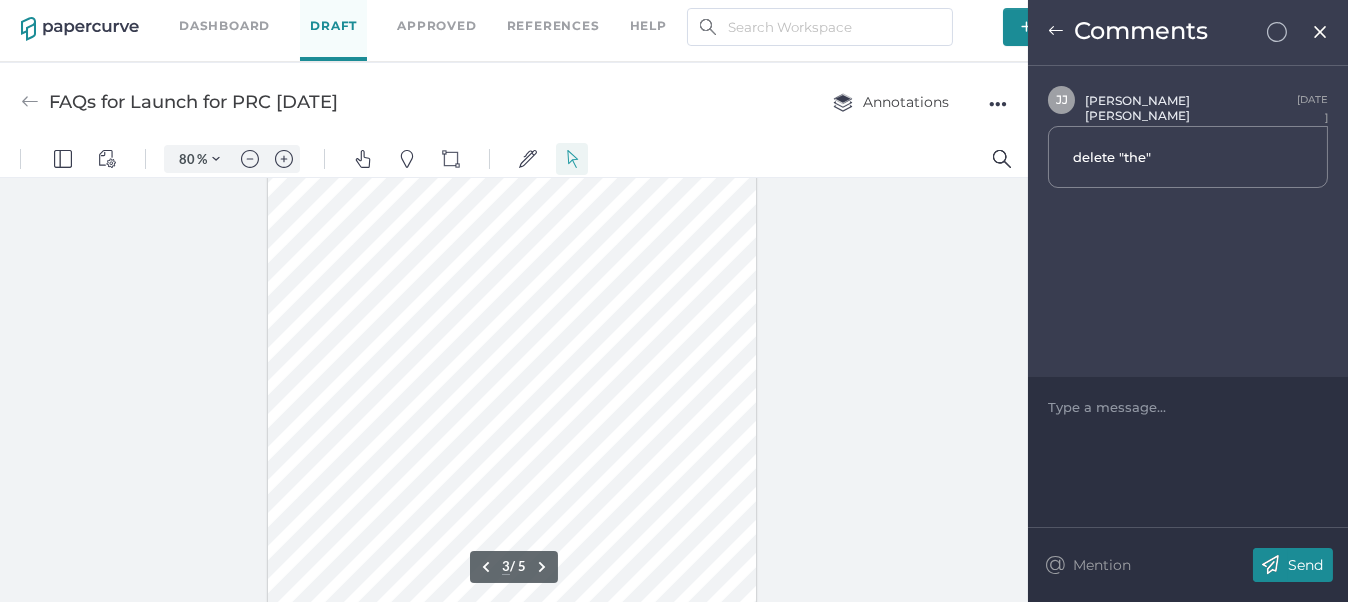 scroll, scrollTop: 1564, scrollLeft: 0, axis: vertical 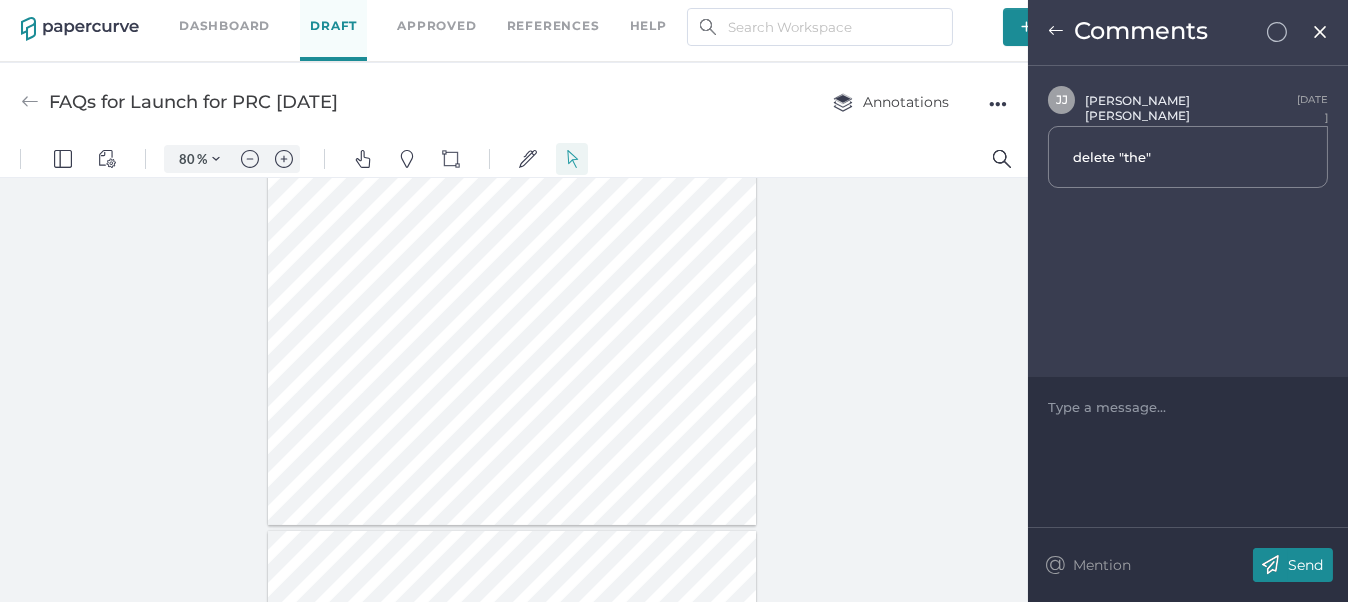 click at bounding box center [512, 209] 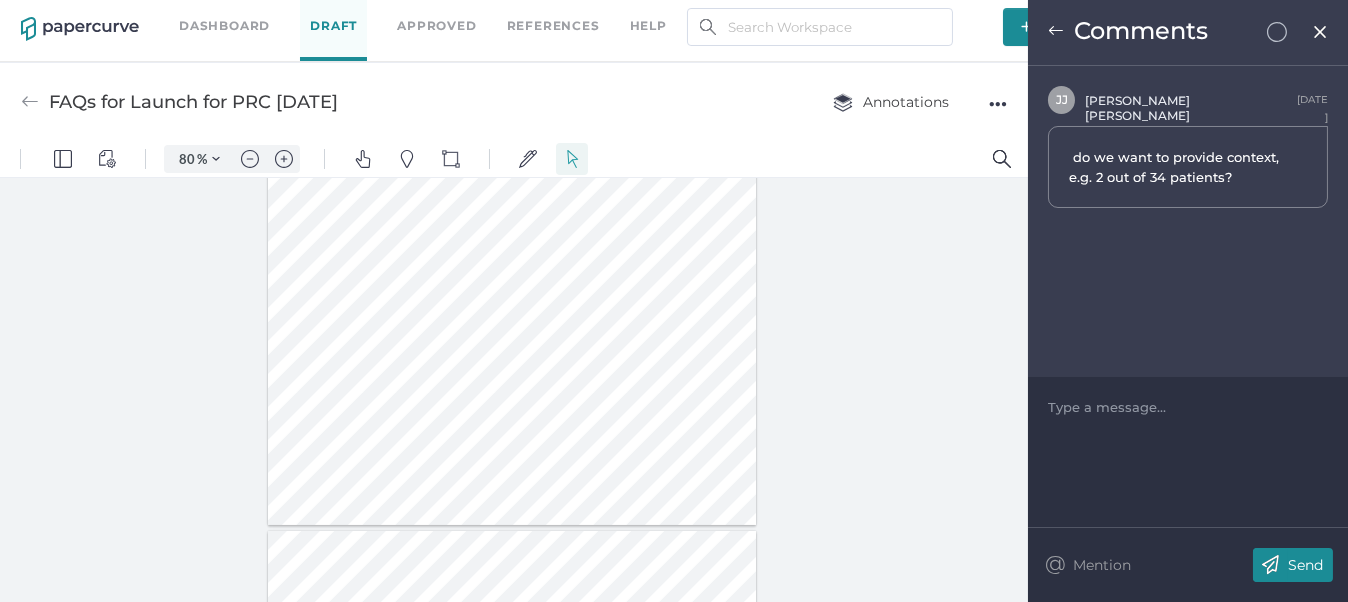 click at bounding box center (512, 209) 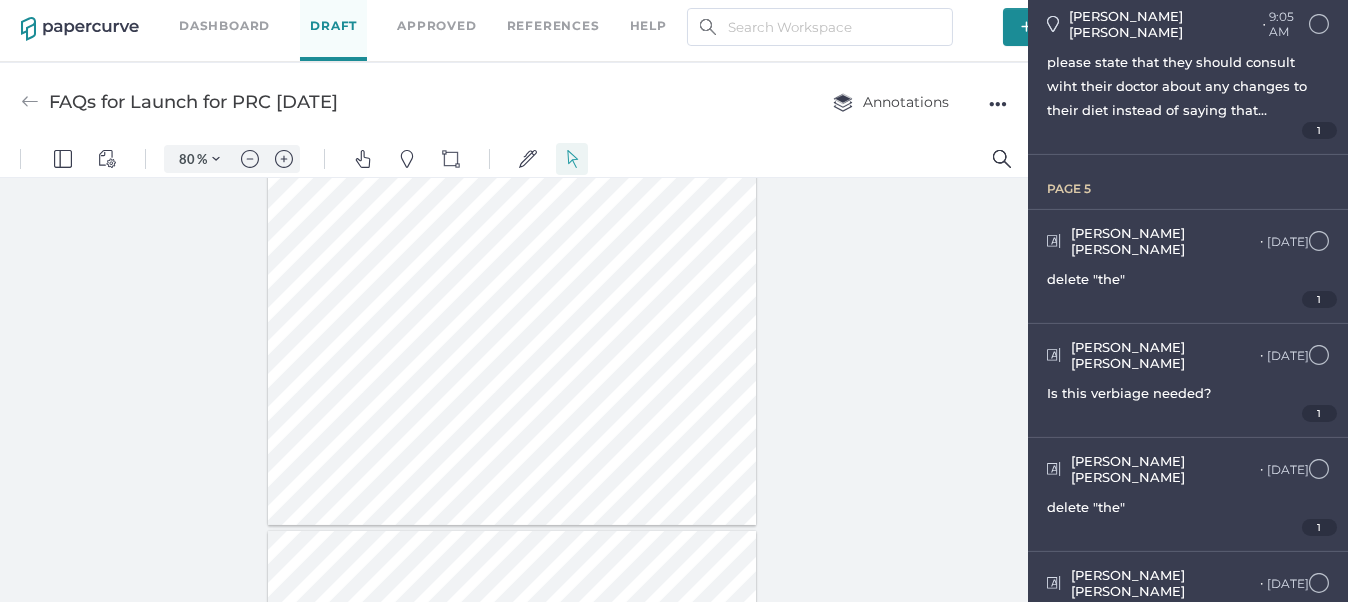 click at bounding box center [512, 209] 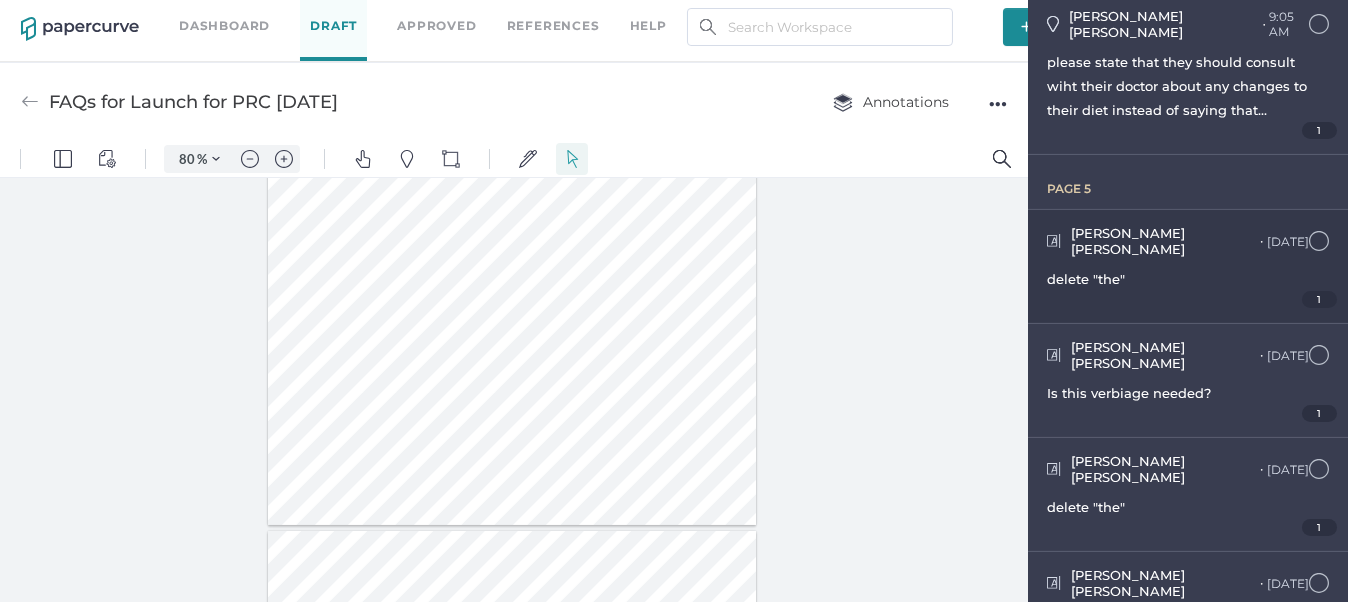 click on "delete "the"" at bounding box center (1086, 279) 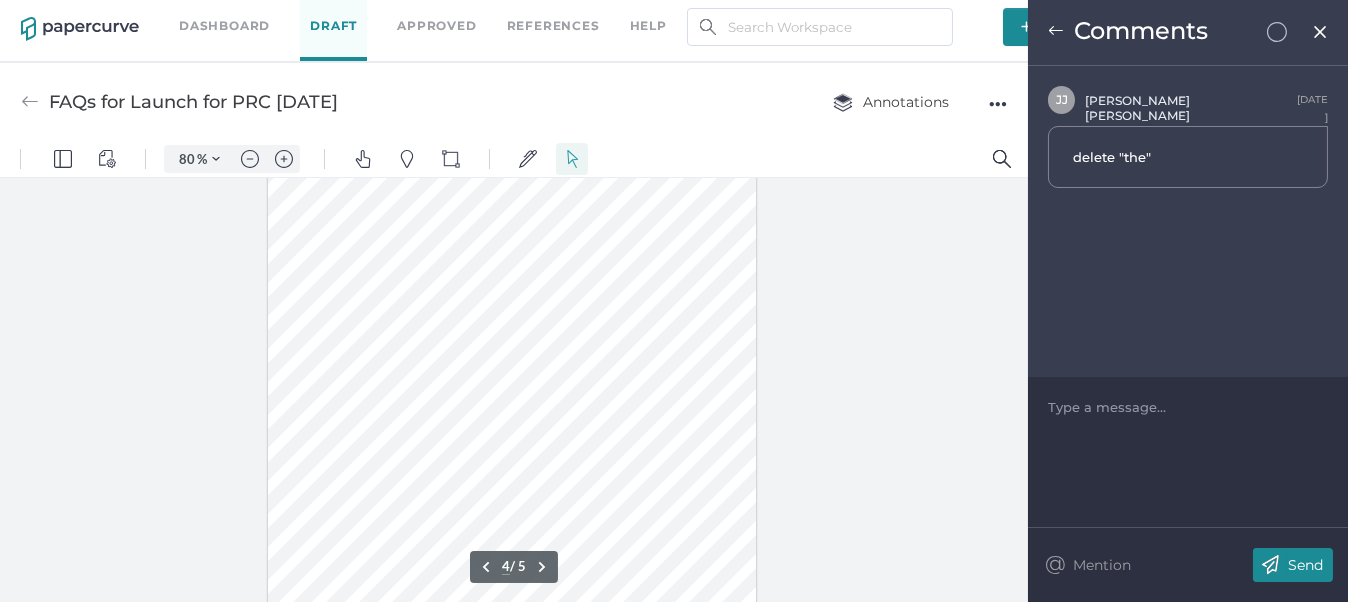 scroll, scrollTop: 2065, scrollLeft: 0, axis: vertical 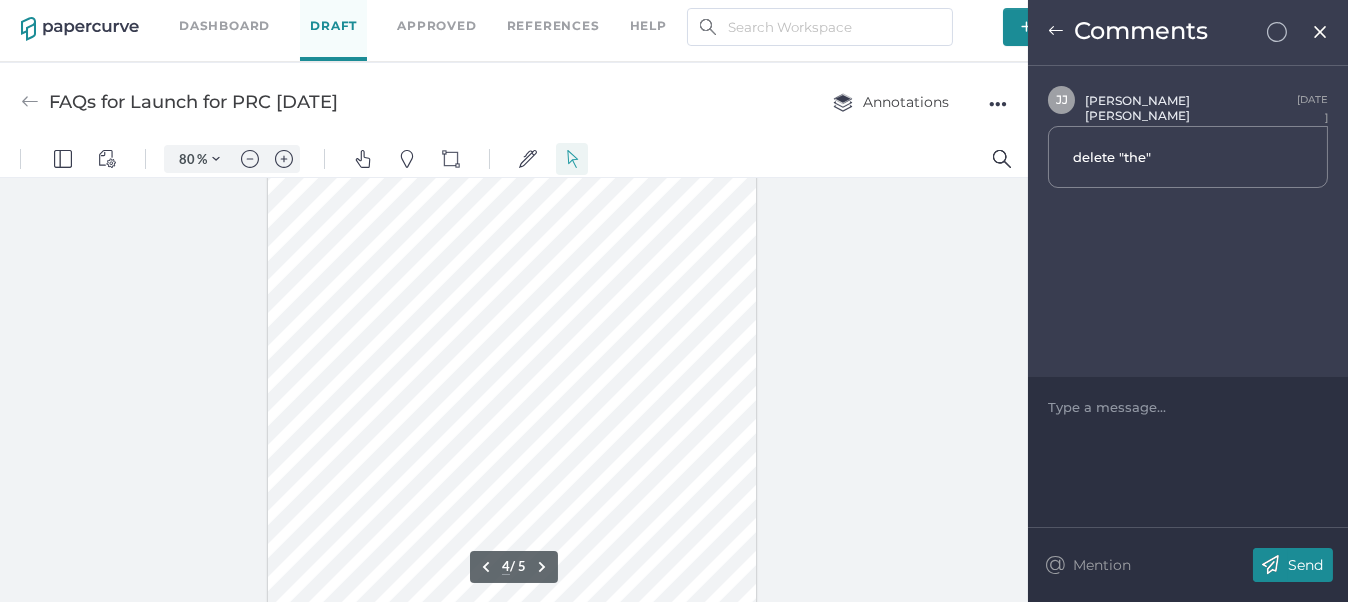 click at bounding box center (1056, 31) 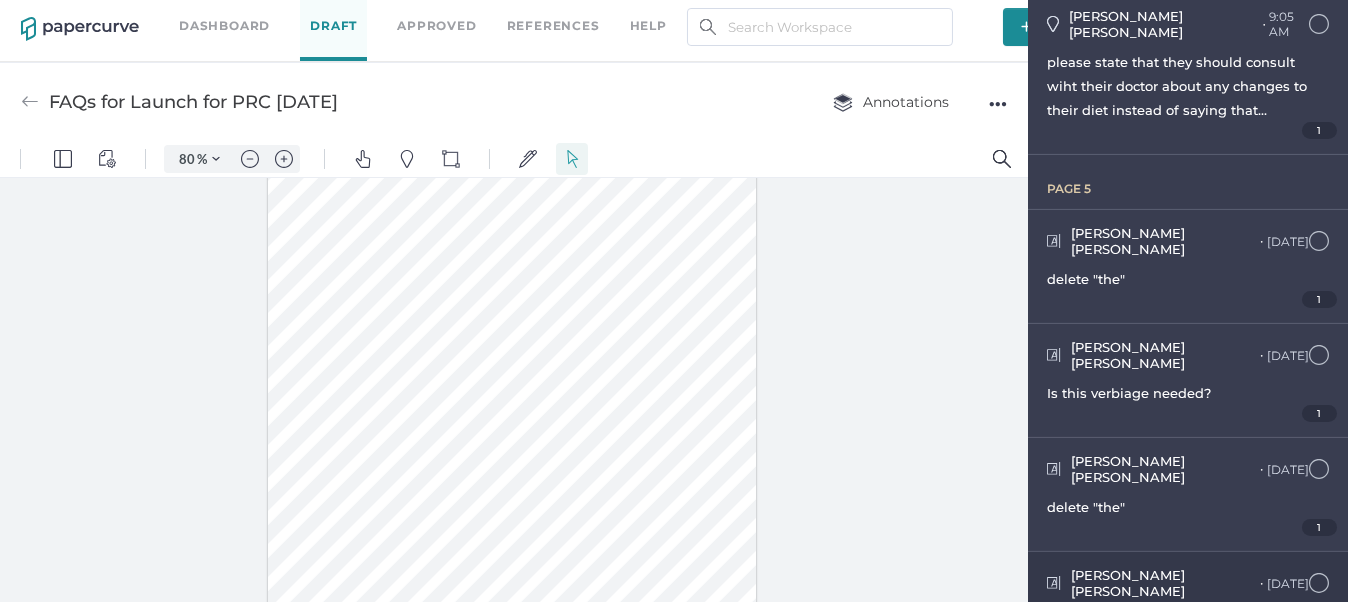click on "Again, verbiage needed?" at bounding box center [1130, 621] 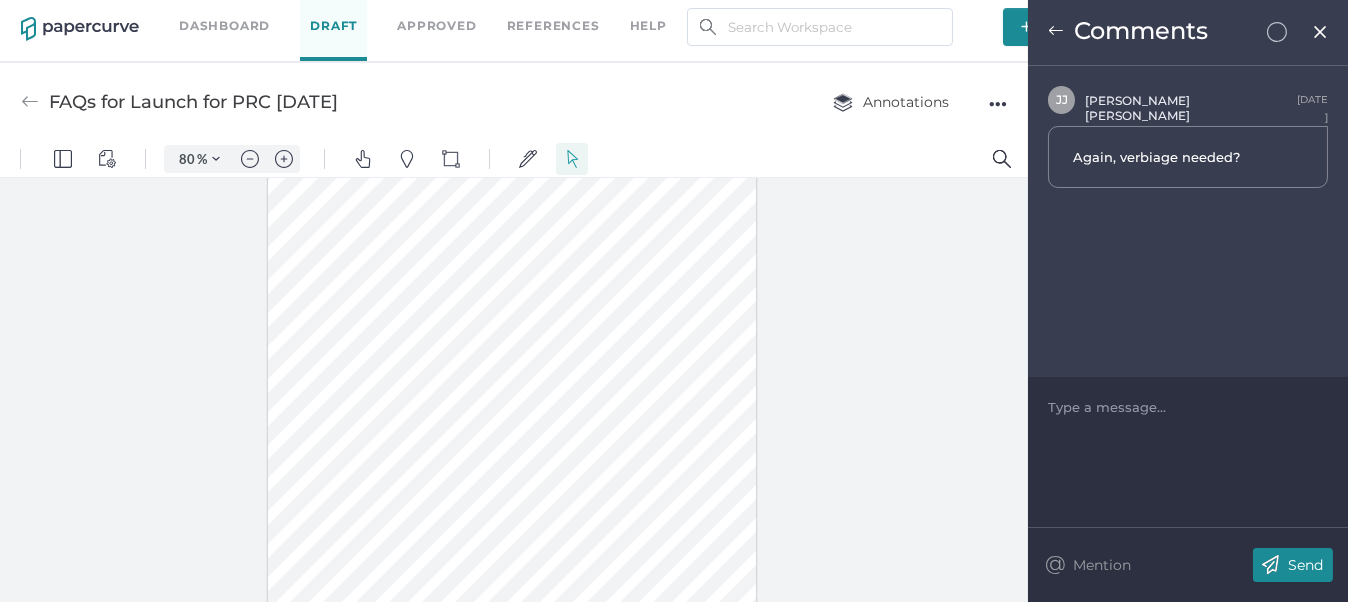 click at bounding box center [1056, 31] 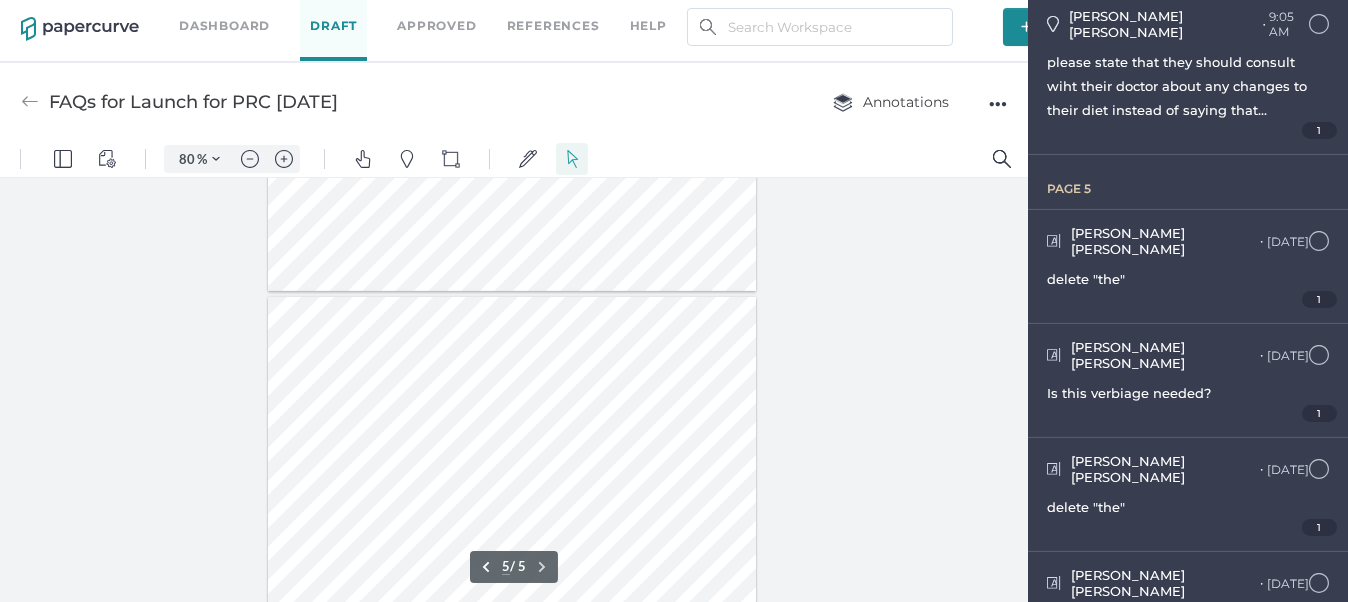 scroll, scrollTop: 2465, scrollLeft: 0, axis: vertical 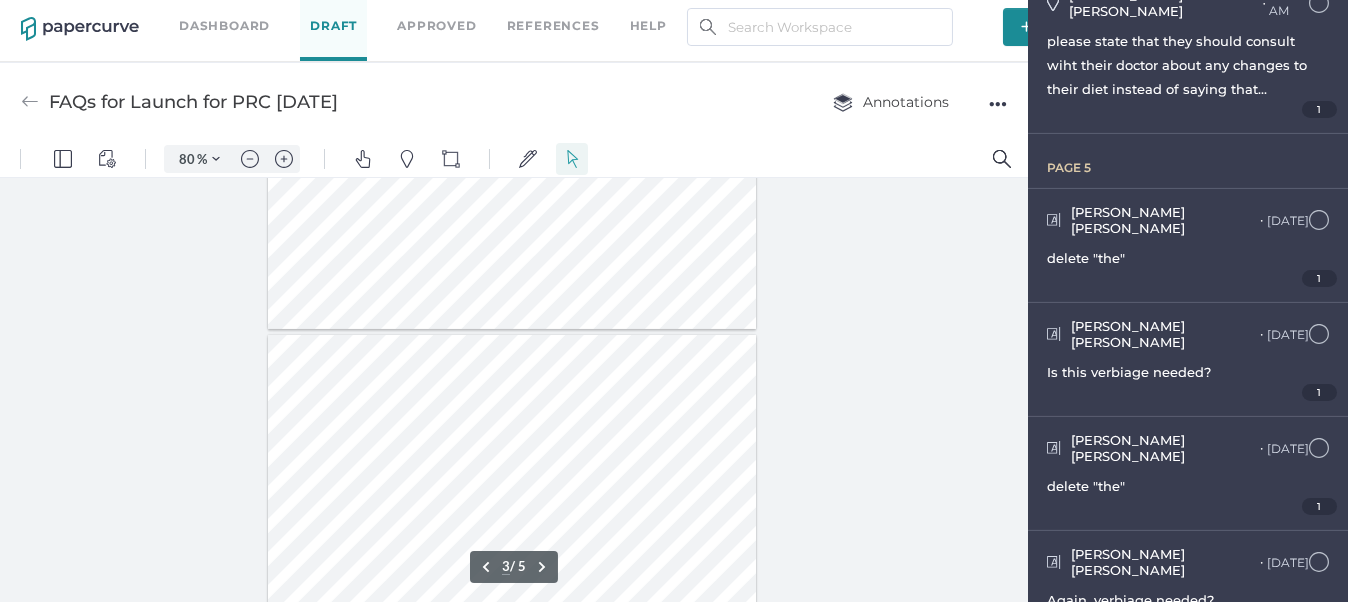 type on "2" 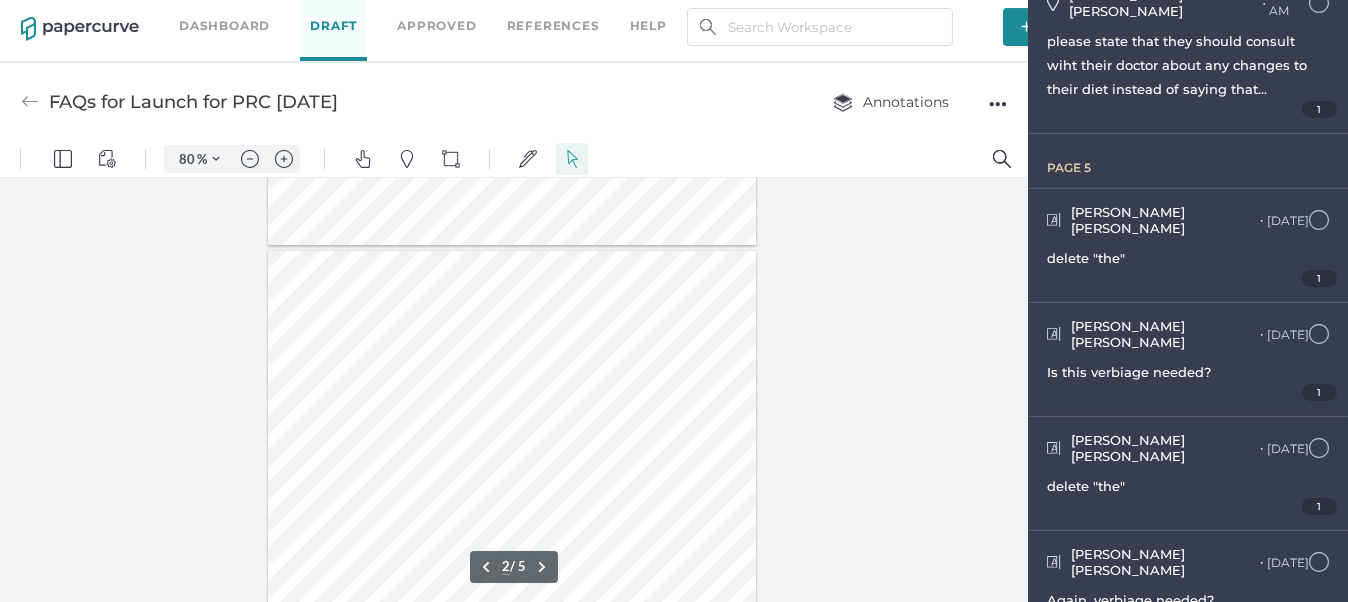 scroll, scrollTop: 465, scrollLeft: 0, axis: vertical 